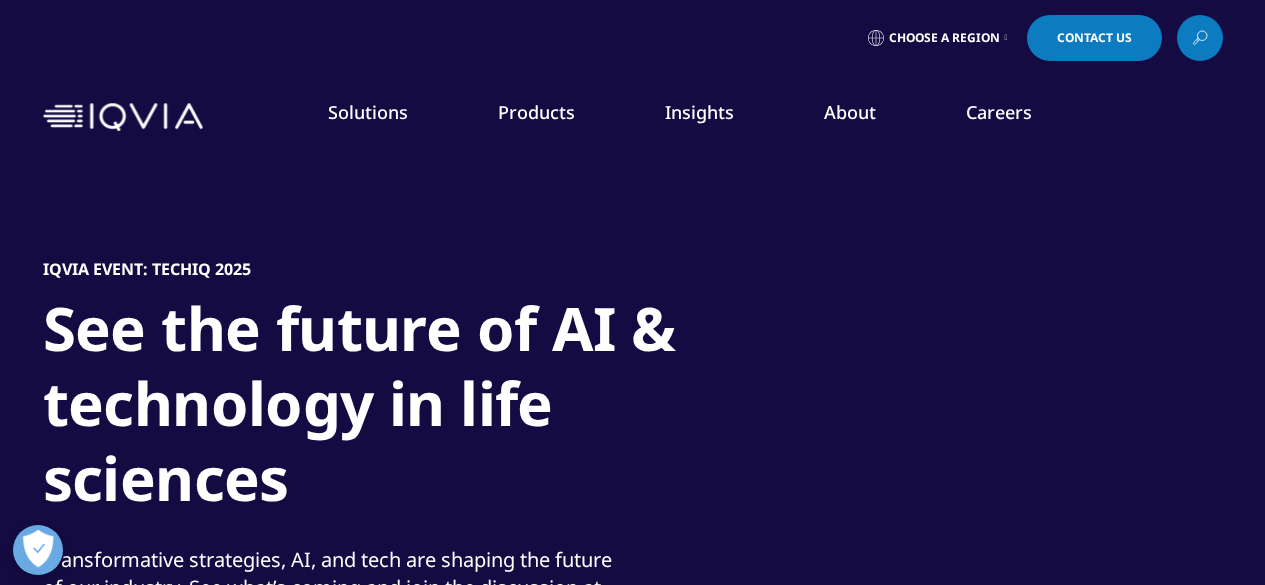 scroll, scrollTop: 466, scrollLeft: 0, axis: vertical 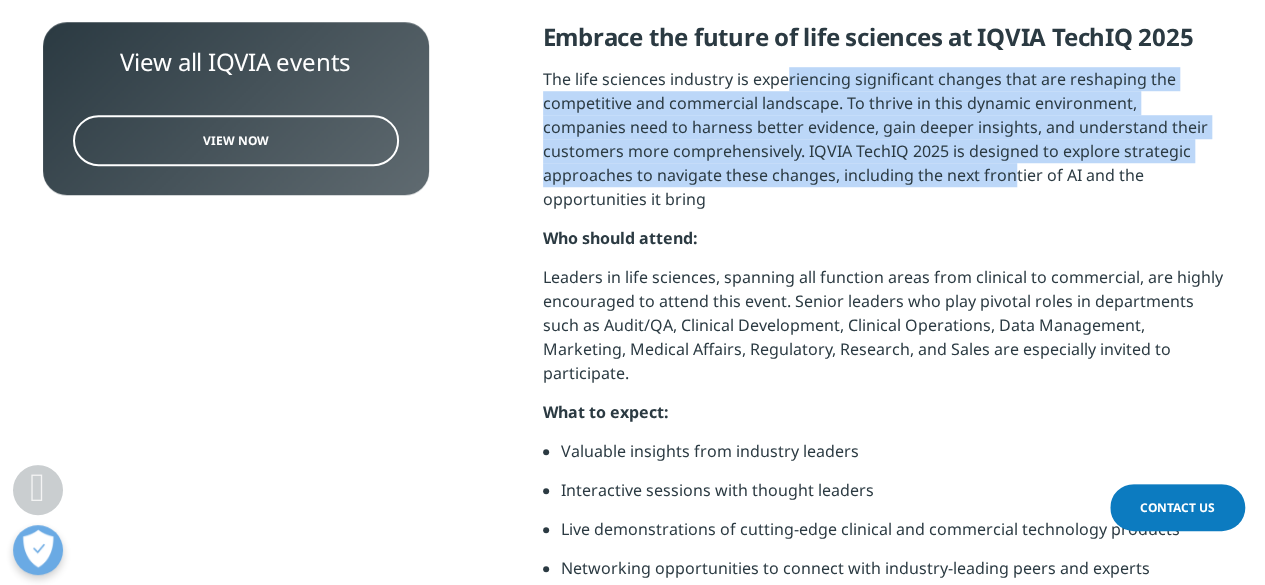 drag, startPoint x: 787, startPoint y: 82, endPoint x: 895, endPoint y: 170, distance: 139.31259 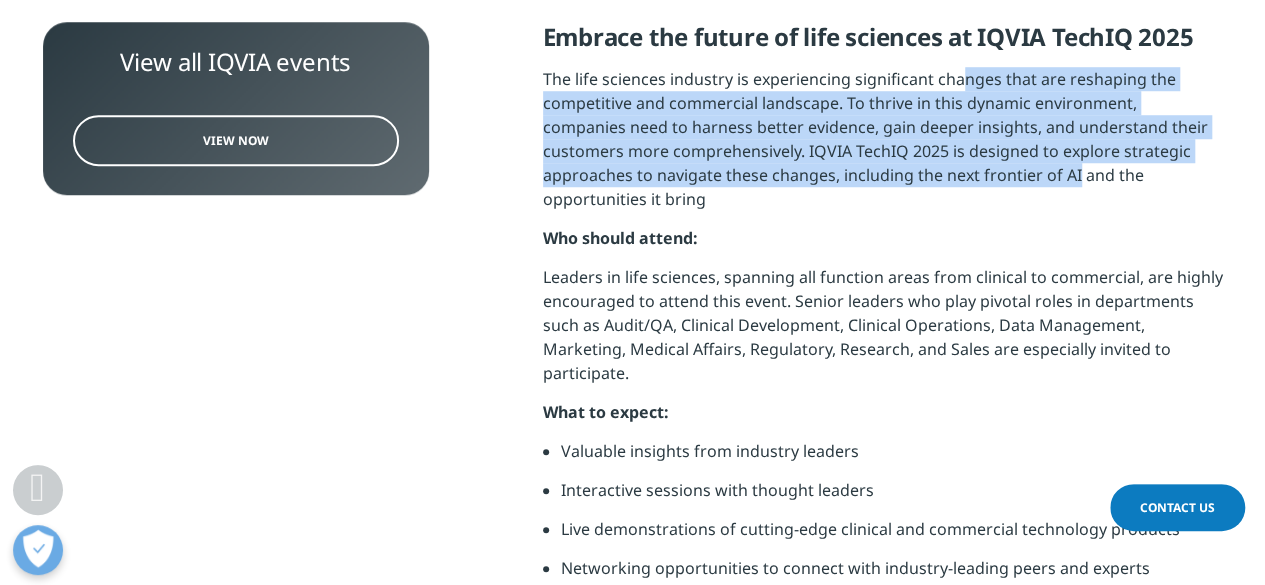 drag, startPoint x: 962, startPoint y: 71, endPoint x: 964, endPoint y: 179, distance: 108.01852 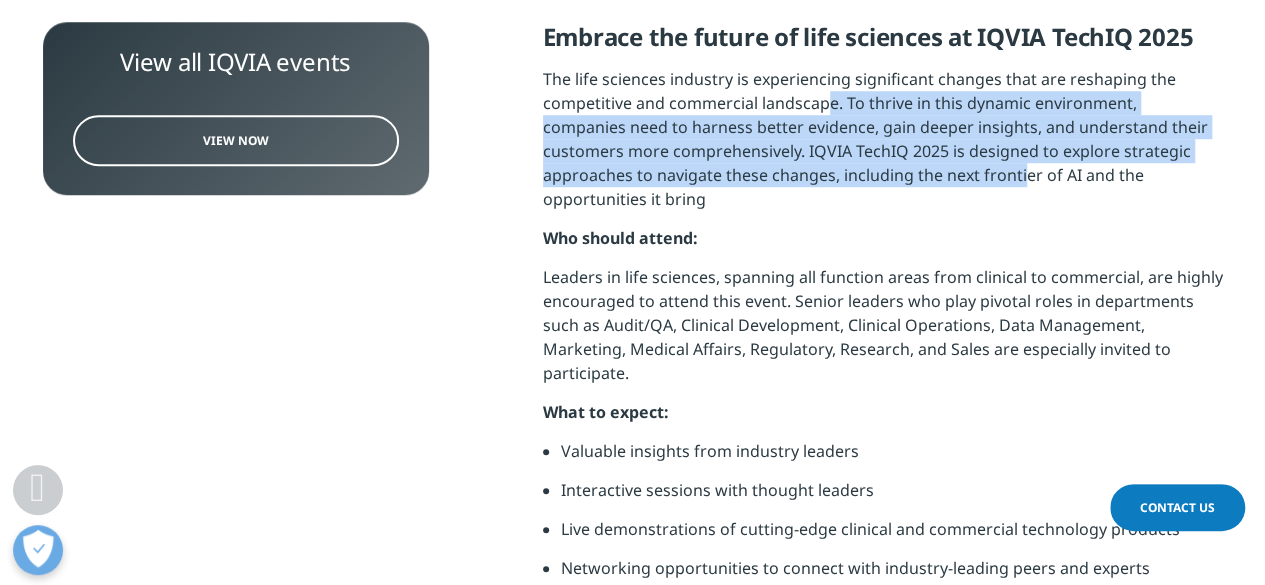 drag, startPoint x: 823, startPoint y: 95, endPoint x: 904, endPoint y: 190, distance: 124.8439 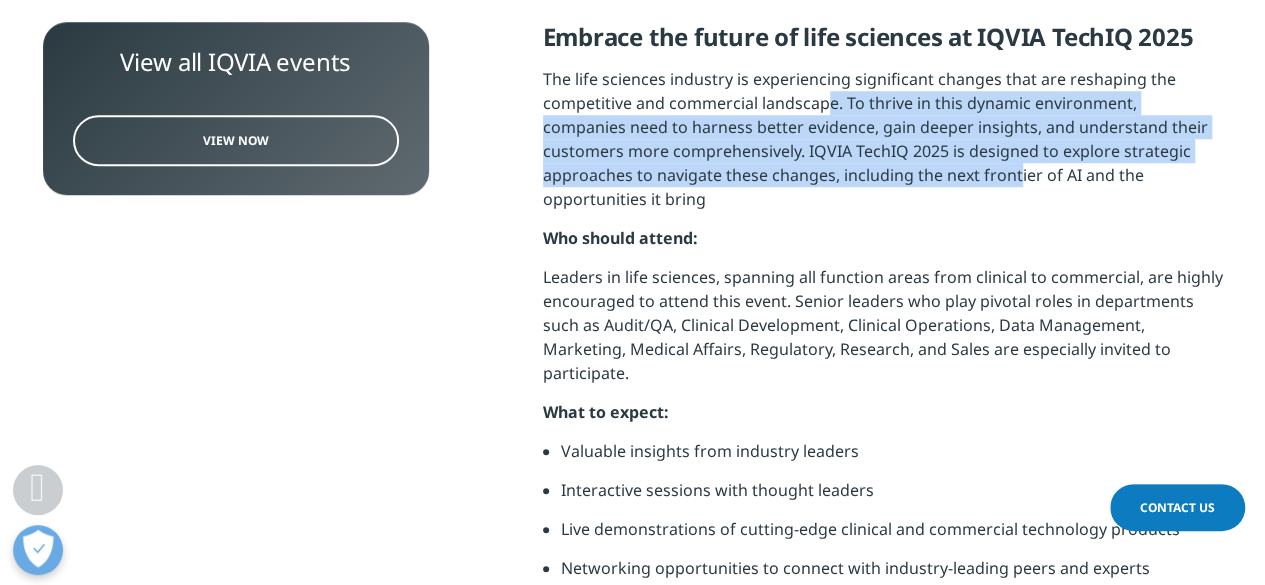 click on "The life sciences industry is experiencing significant changes that are reshaping the competitive and commercial landscape. To thrive in this dynamic environment, companies need to harness better evidence, gain deeper insights, and understand their customers more comprehensively. IQVIA TechIQ 2025 is designed to explore strategic approaches to navigate these changes, including the next frontier of AI and the opportunities it bring" at bounding box center [883, 146] 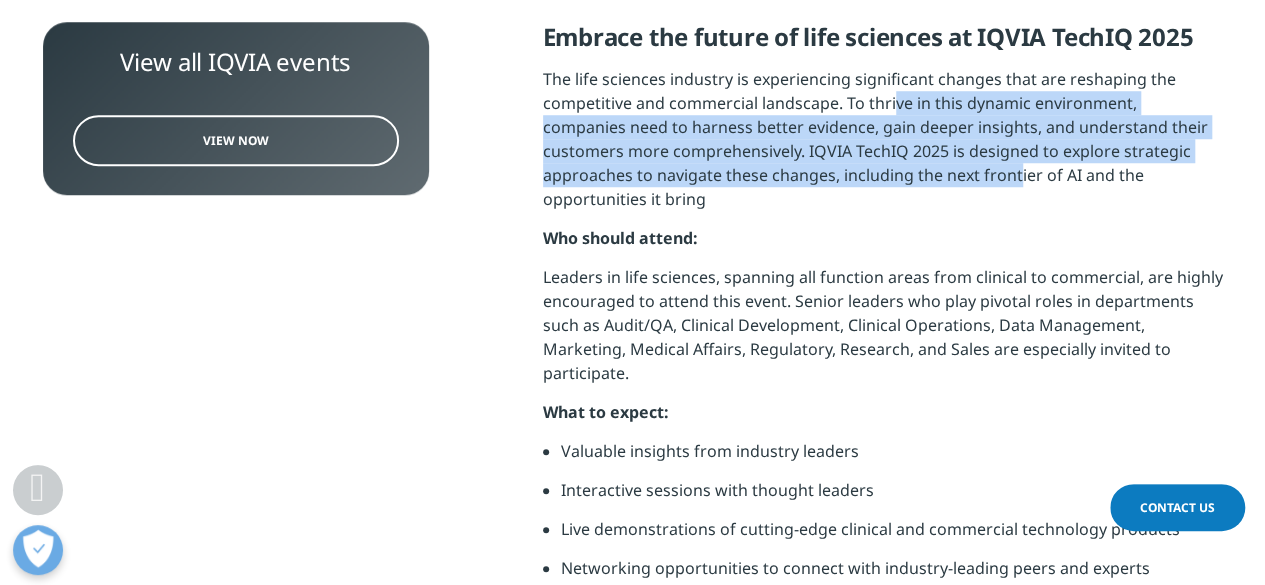 drag, startPoint x: 890, startPoint y: 95, endPoint x: 904, endPoint y: 188, distance: 94.04786 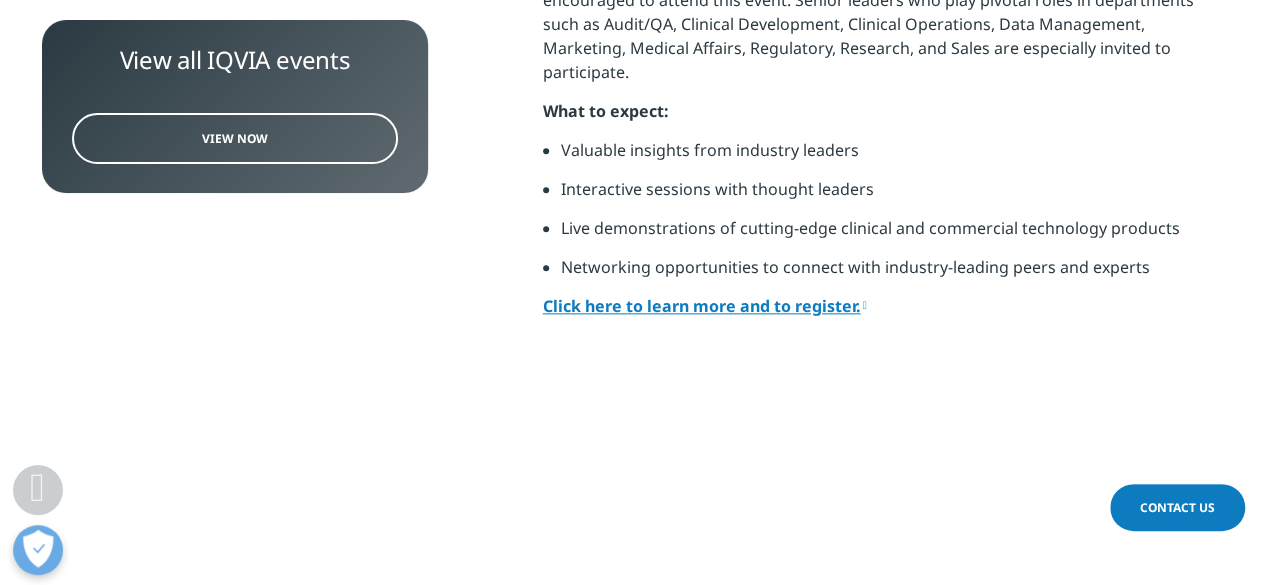 scroll, scrollTop: 1000, scrollLeft: 0, axis: vertical 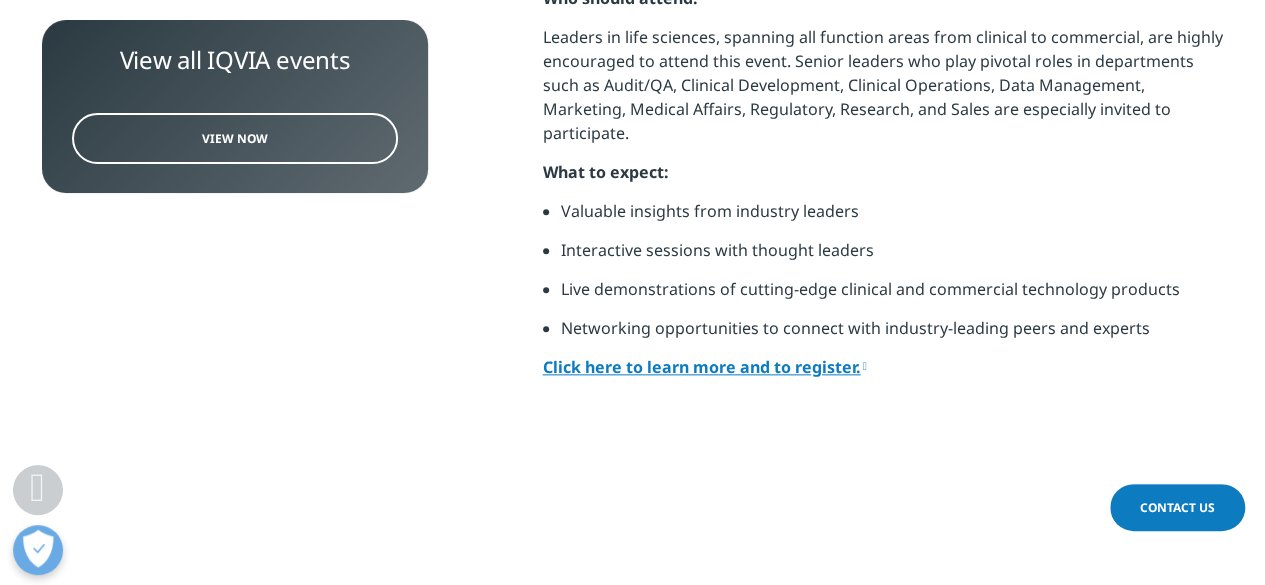 click on "Valuable insights from industry leaders" at bounding box center (892, 218) 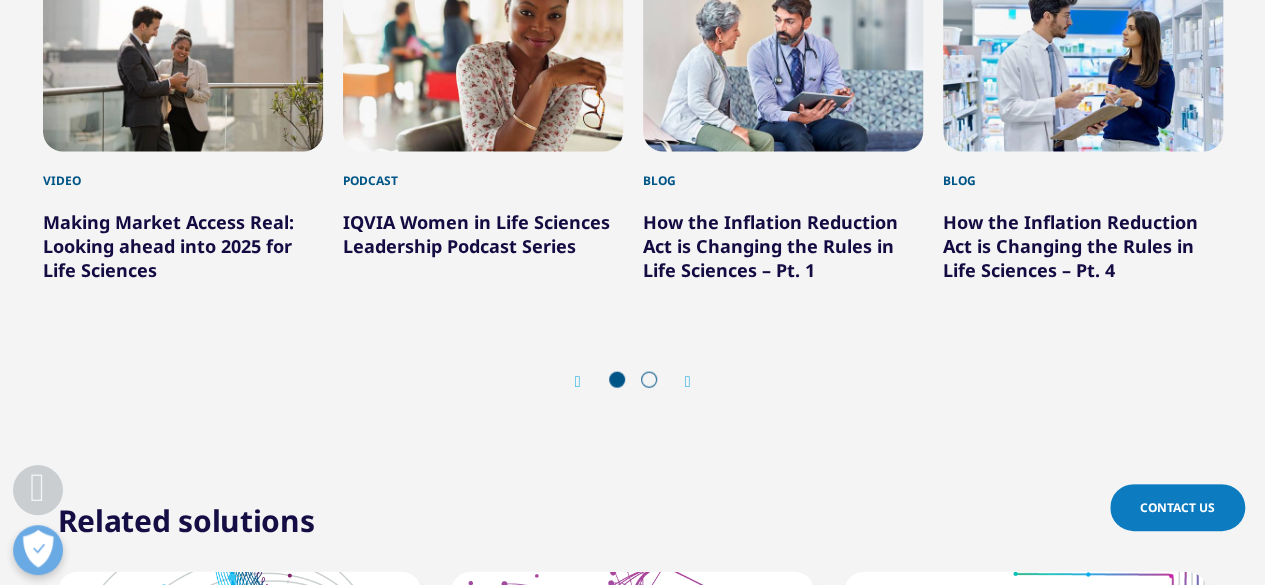 scroll, scrollTop: 2120, scrollLeft: 0, axis: vertical 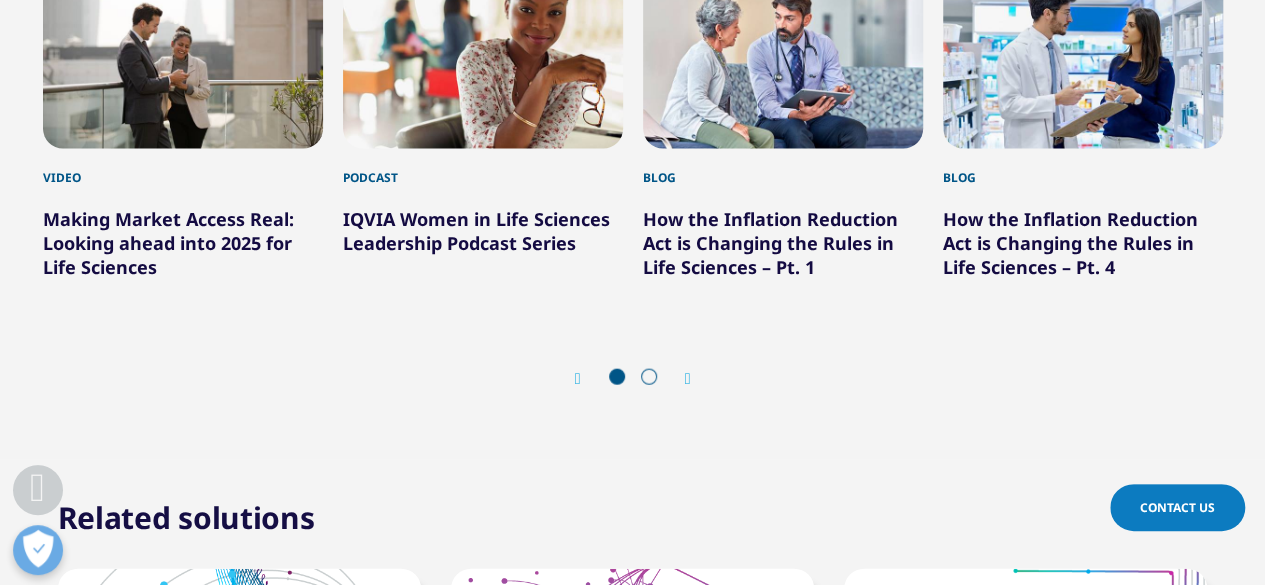 click at bounding box center [688, 379] 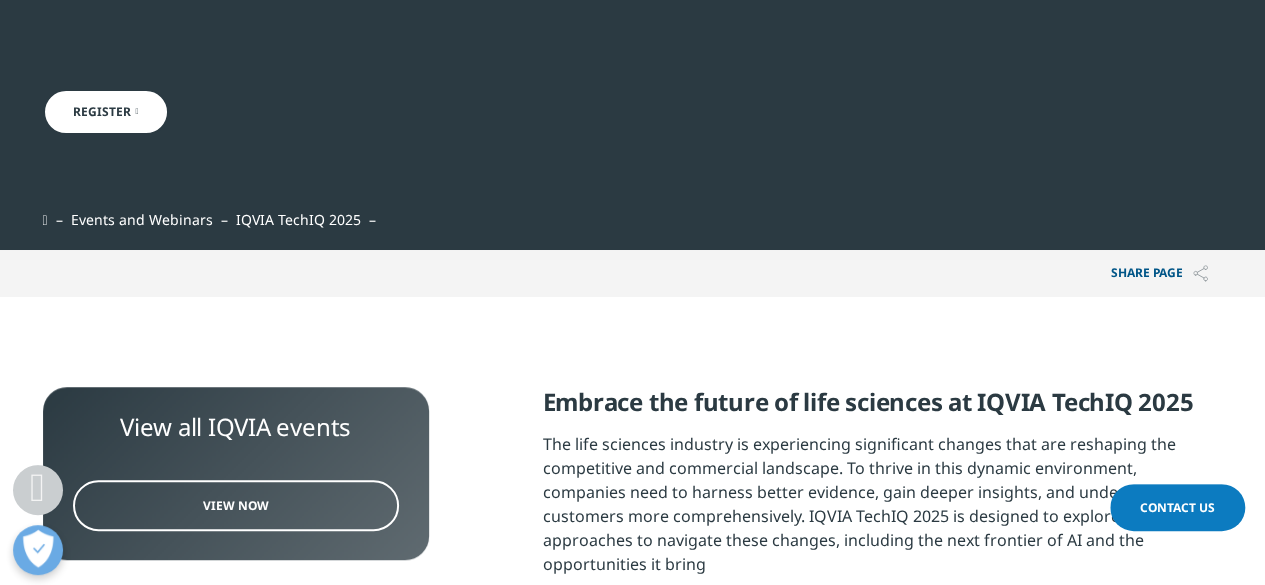 scroll, scrollTop: 0, scrollLeft: 0, axis: both 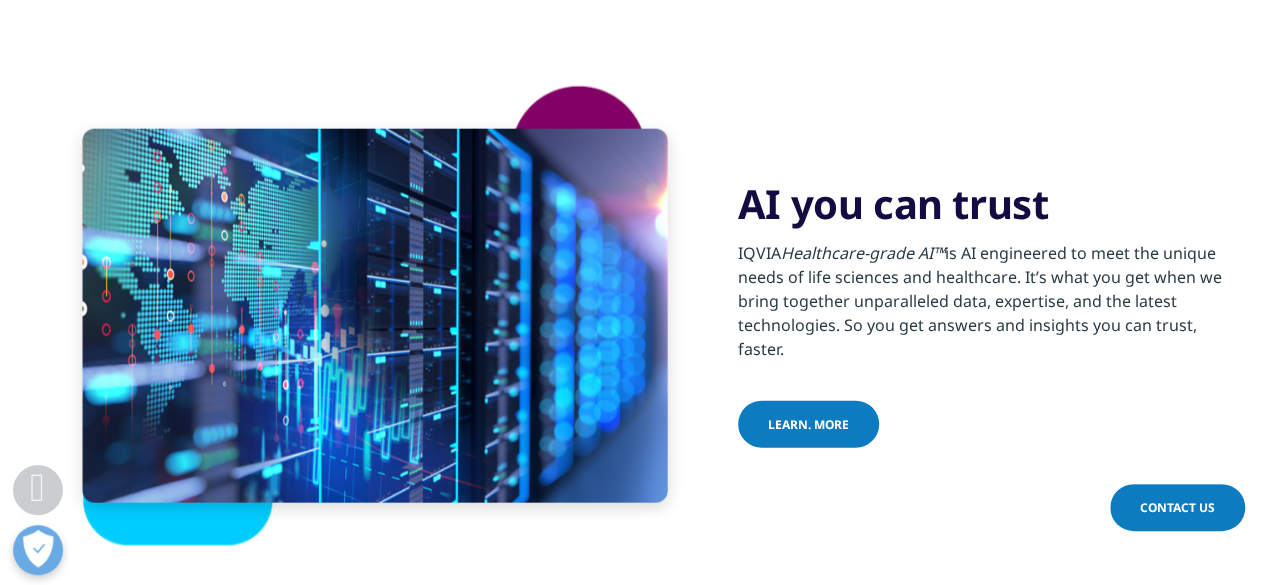 click on "Learn. more" at bounding box center (808, 424) 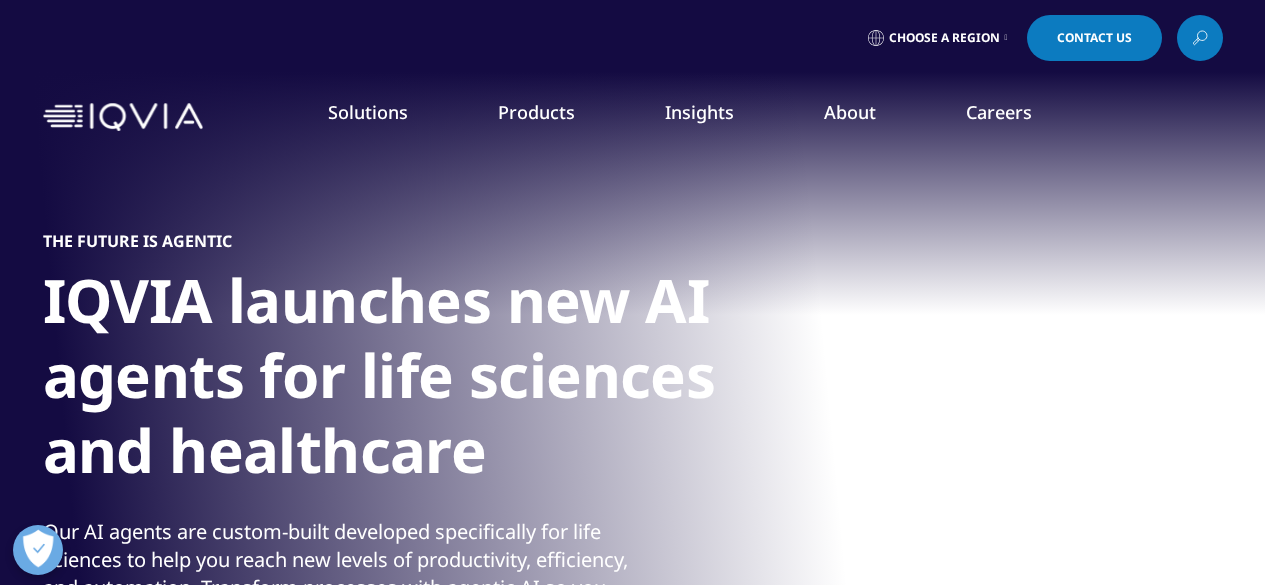 scroll, scrollTop: 0, scrollLeft: 0, axis: both 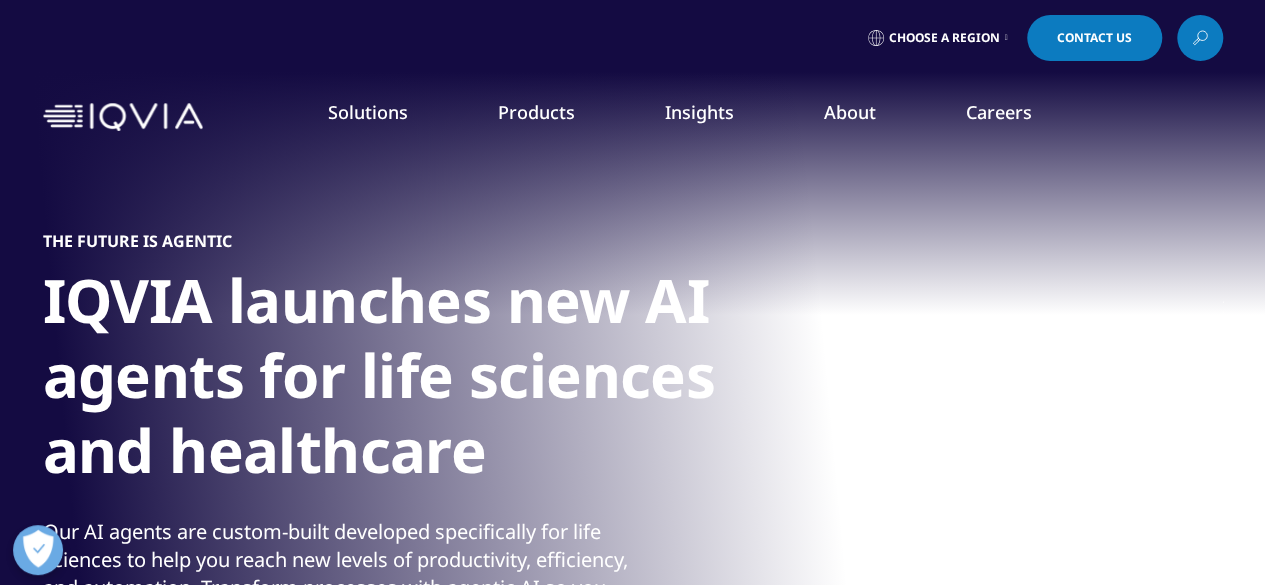click on "IQVIA launches new AI agents for life sciences and healthcare" at bounding box center (418, 381) 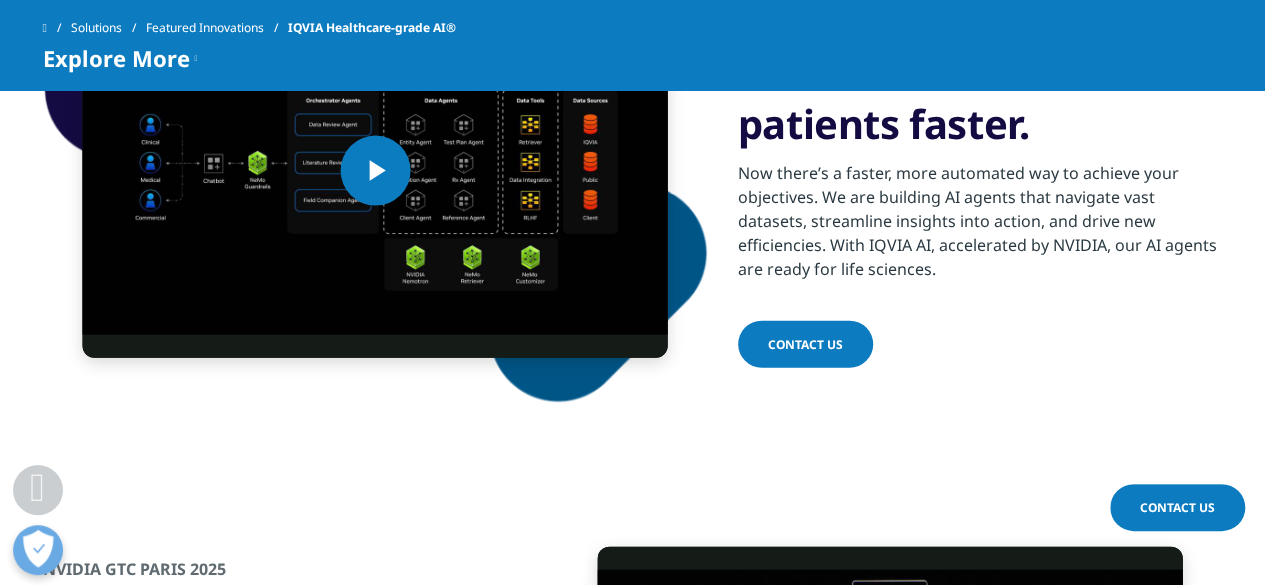 scroll, scrollTop: 2160, scrollLeft: 0, axis: vertical 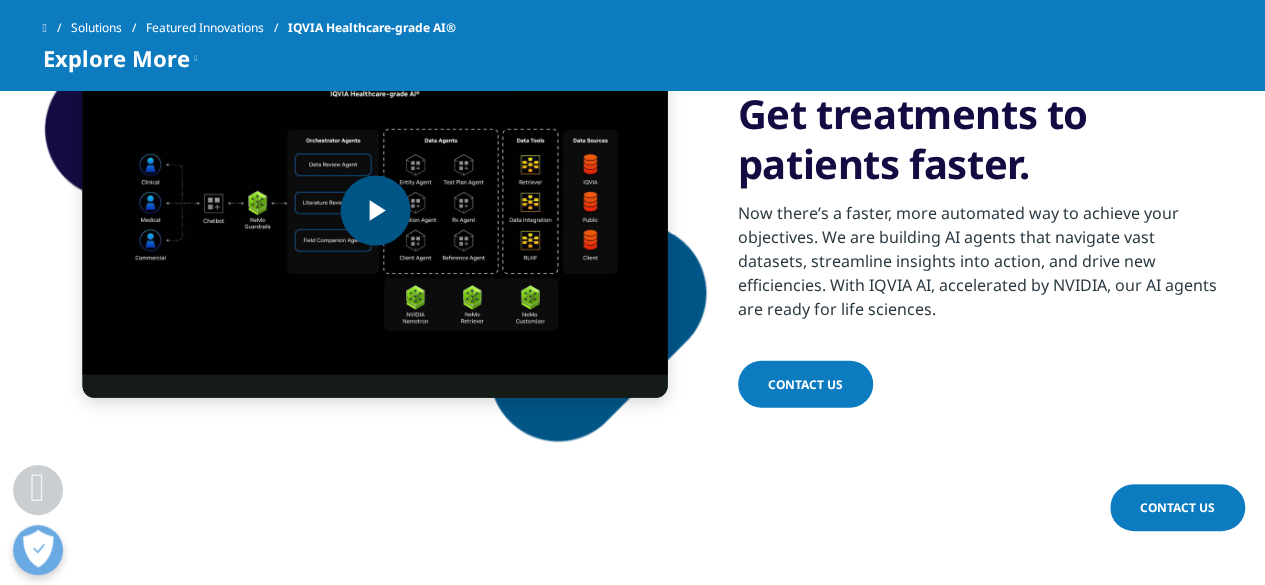click at bounding box center [375, 211] 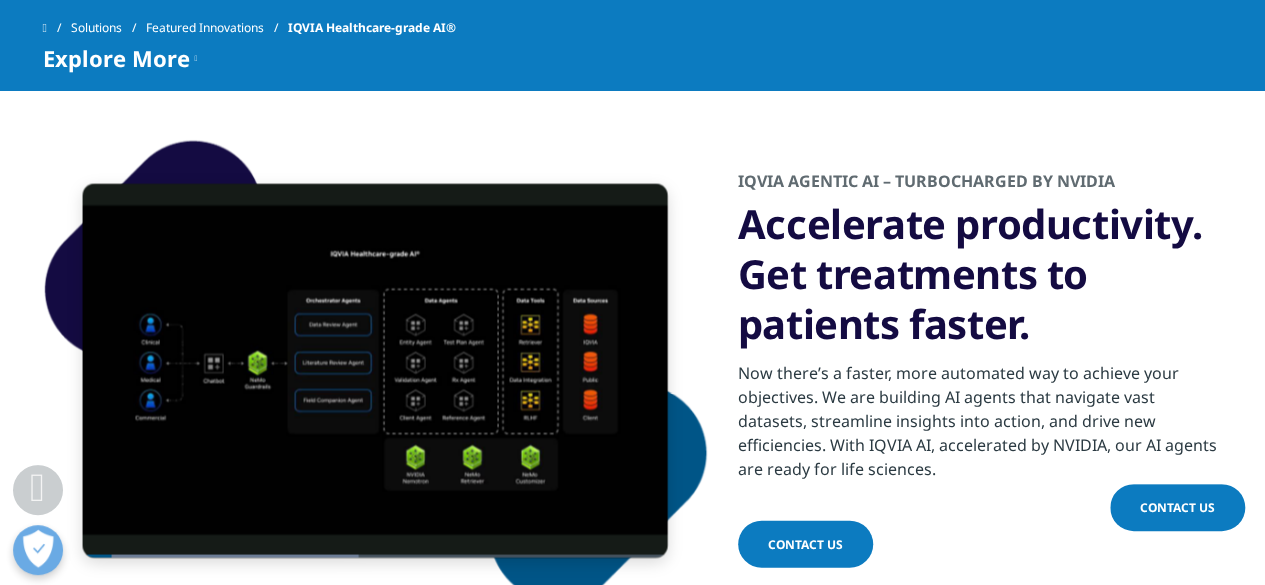 scroll, scrollTop: 2012, scrollLeft: 0, axis: vertical 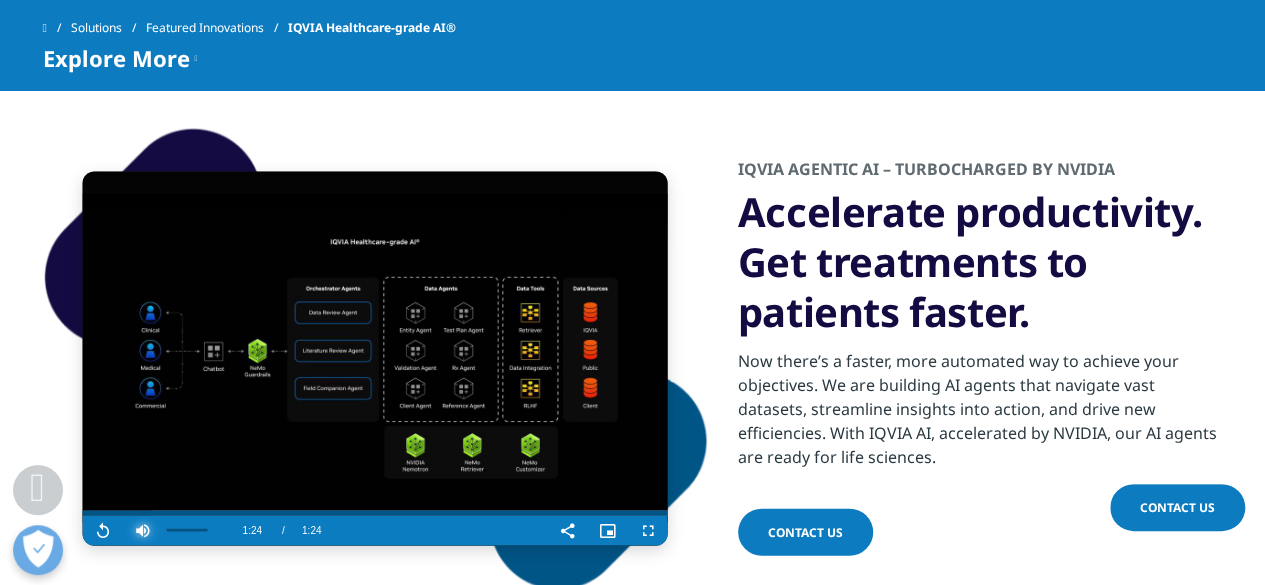 click at bounding box center (143, 531) 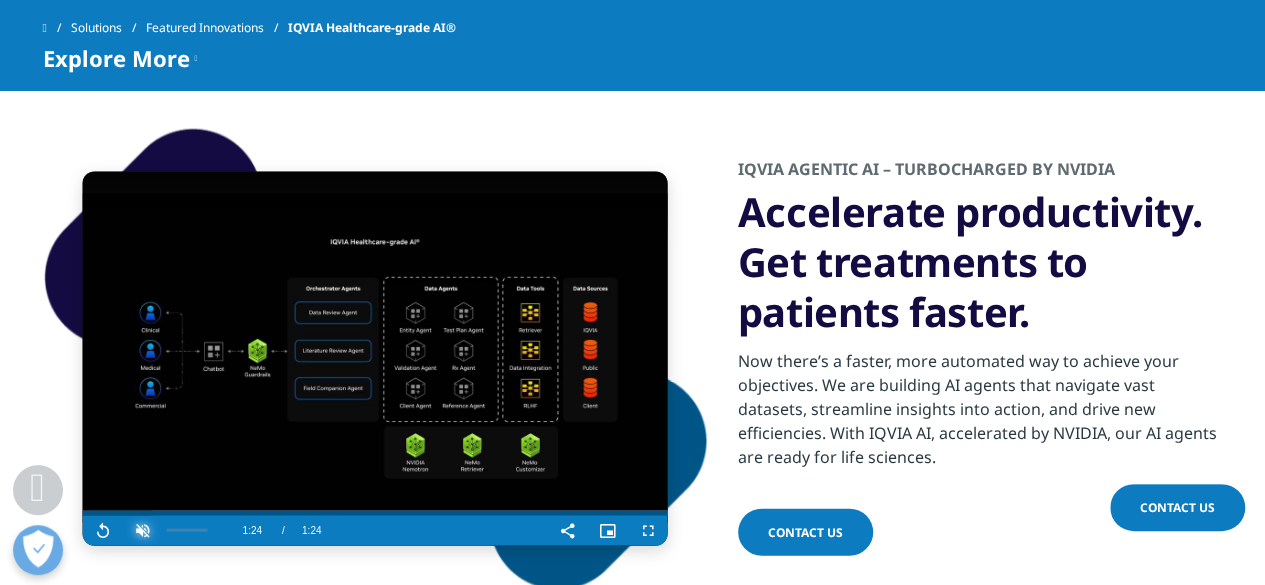 click at bounding box center (143, 531) 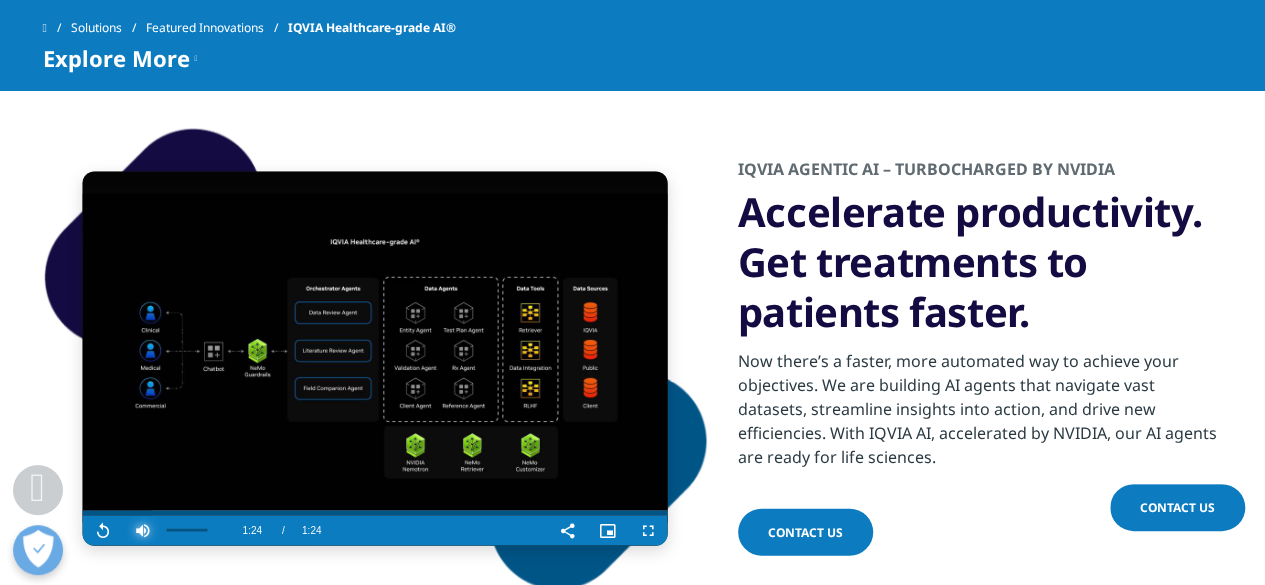 drag, startPoint x: 173, startPoint y: 529, endPoint x: 285, endPoint y: 526, distance: 112.04017 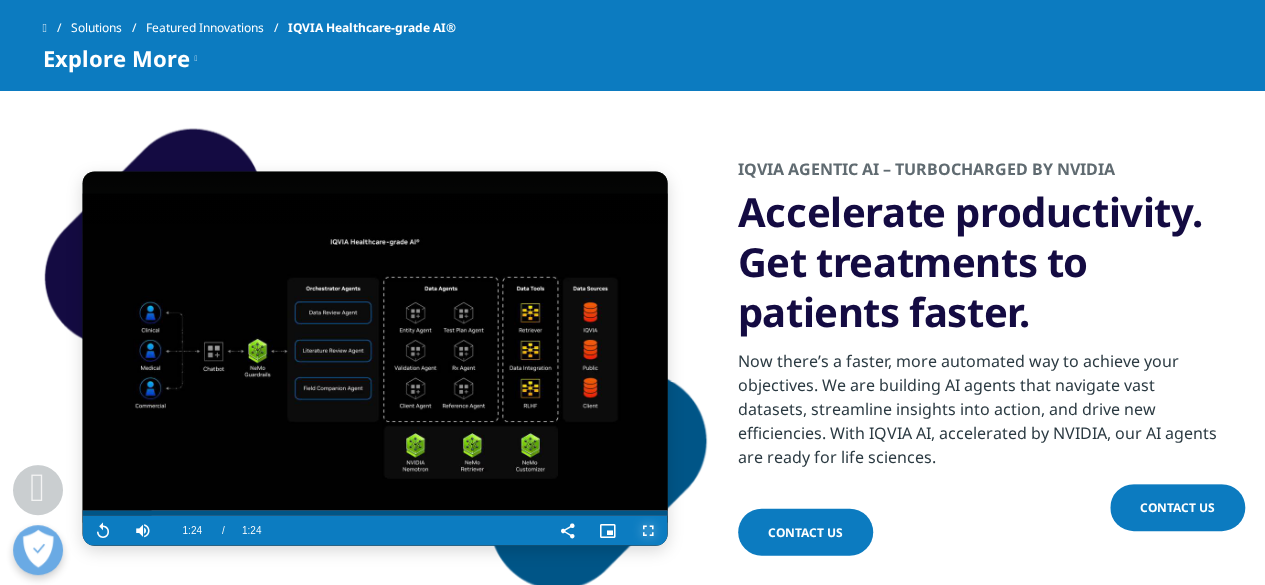 click at bounding box center [648, 531] 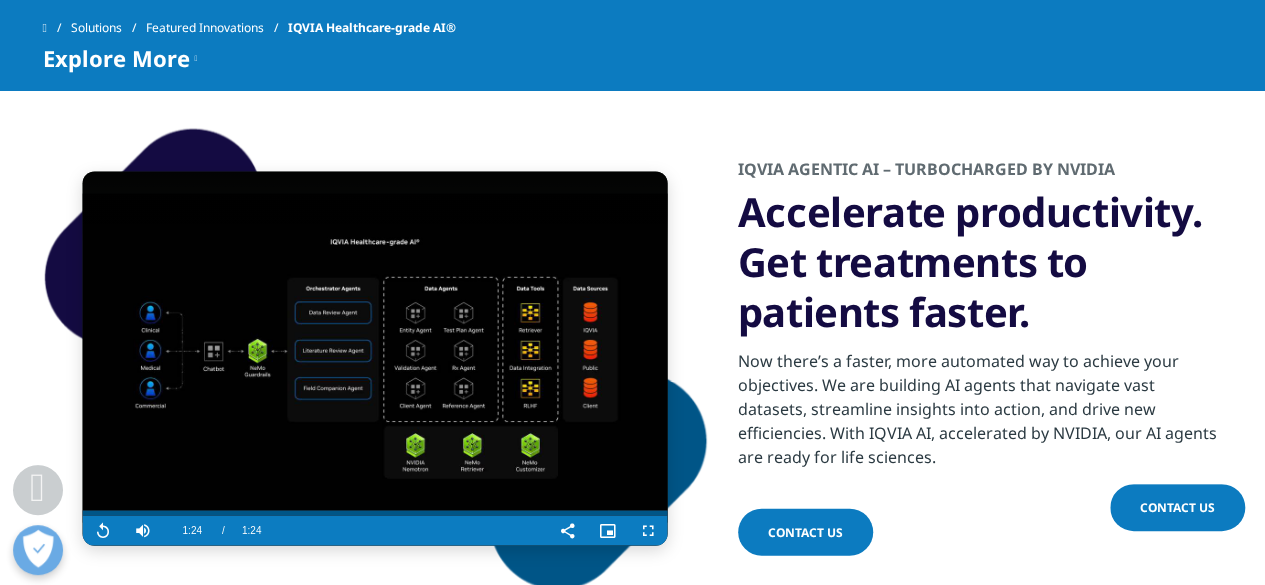 click at bounding box center (375, 359) 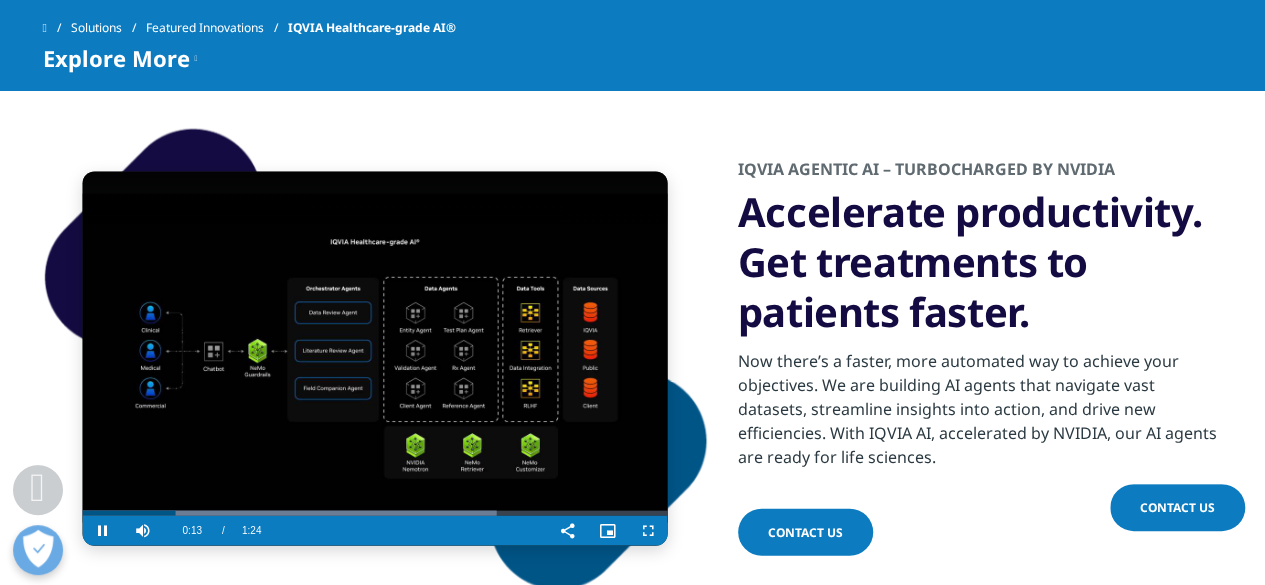 click at bounding box center (375, 359) 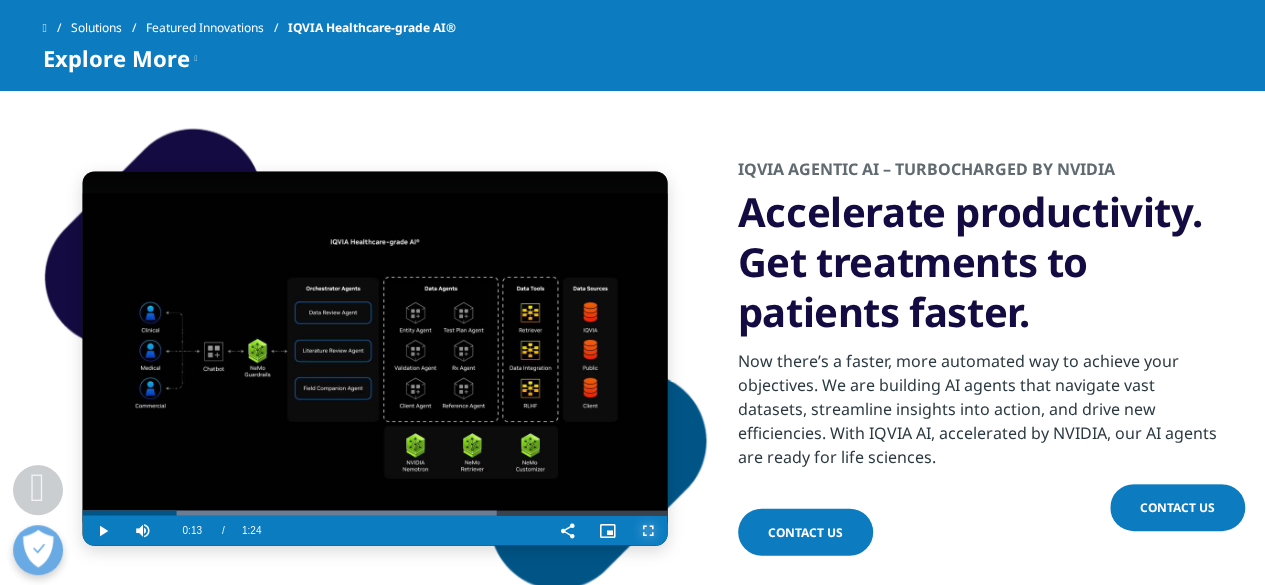 click at bounding box center [648, 531] 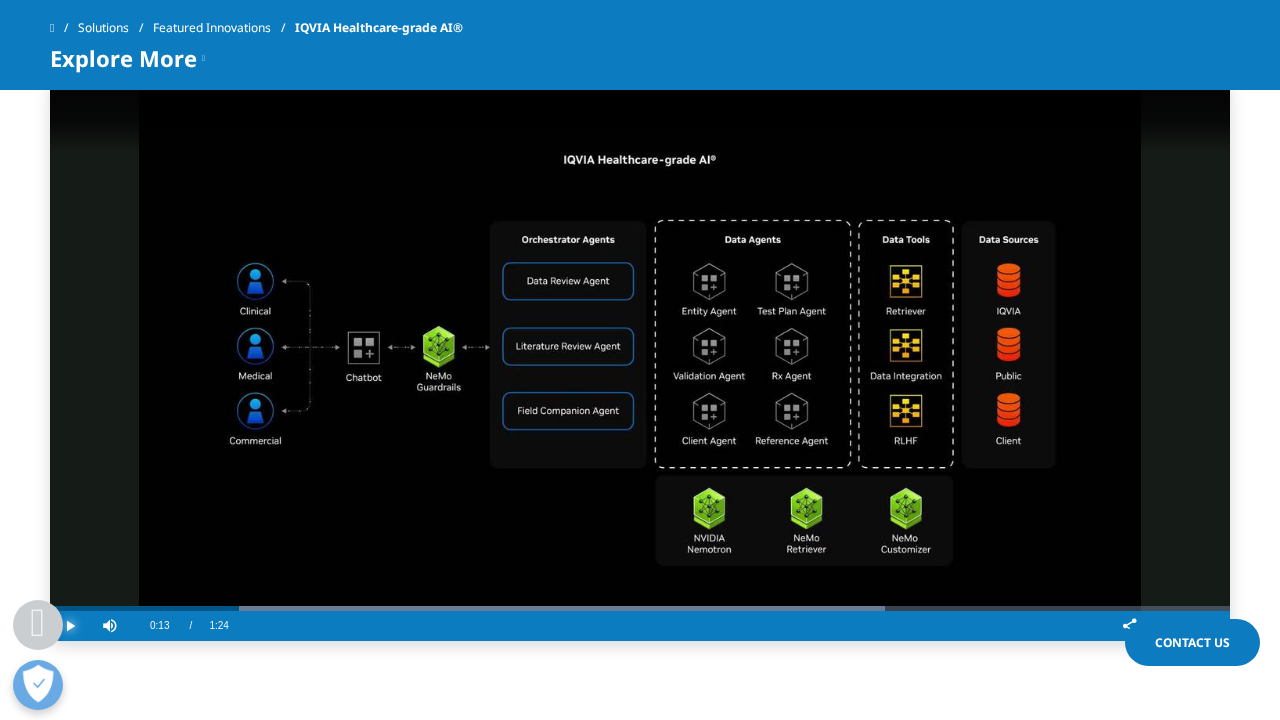 click at bounding box center (70, 626) 